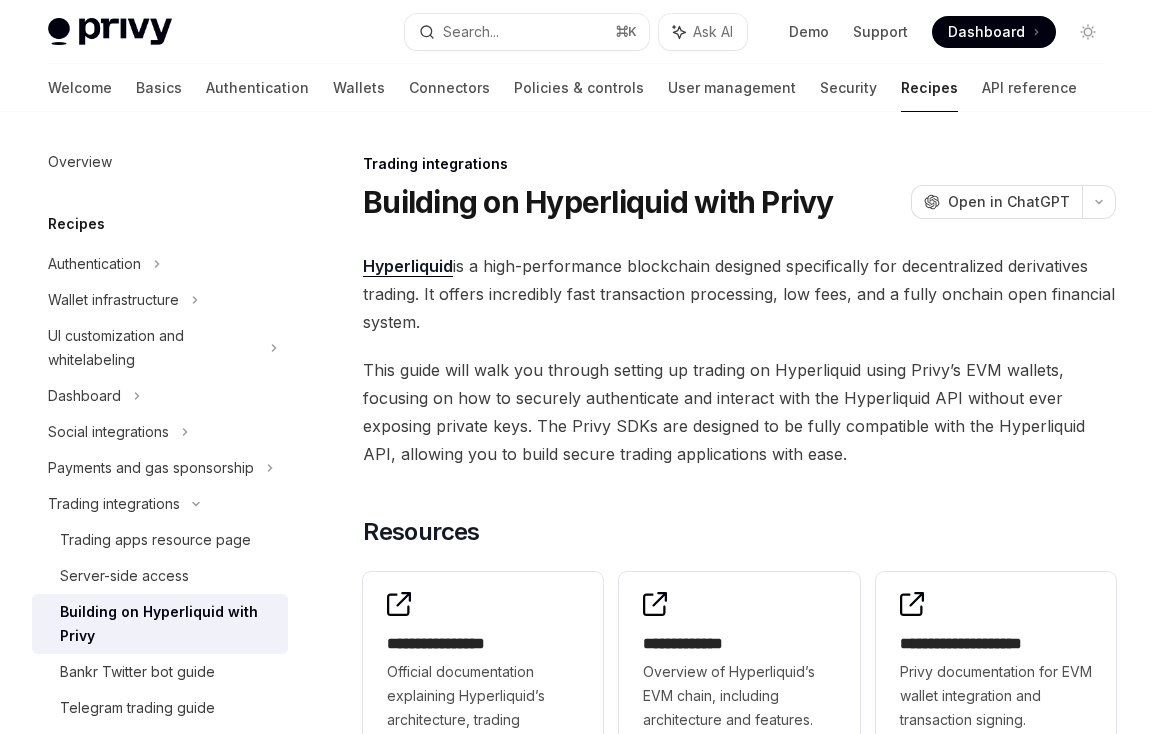 scroll, scrollTop: 0, scrollLeft: 0, axis: both 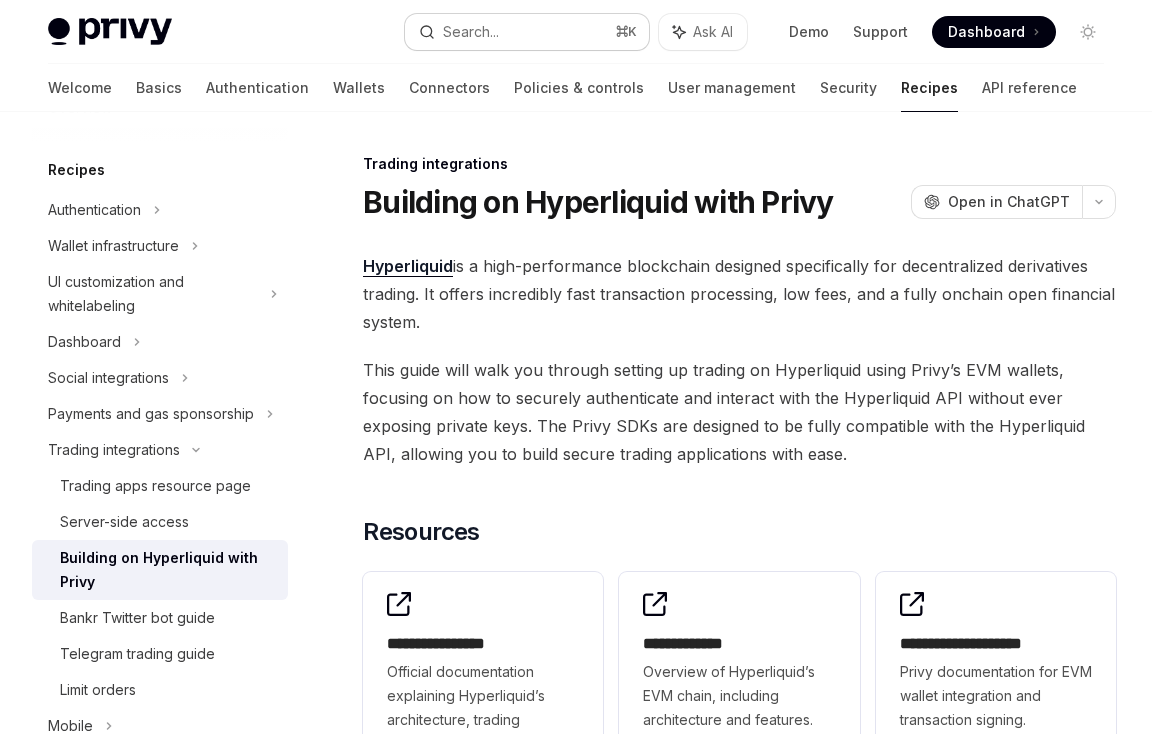 click on "Search..." at bounding box center [471, 32] 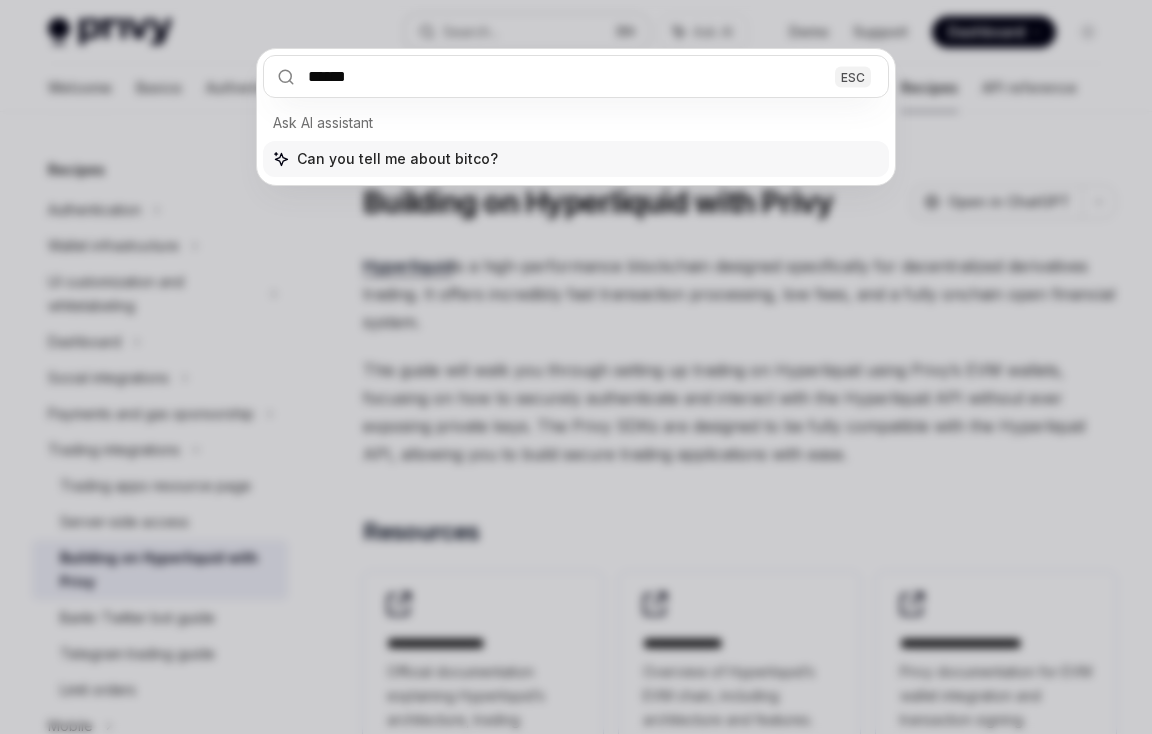 type on "*******" 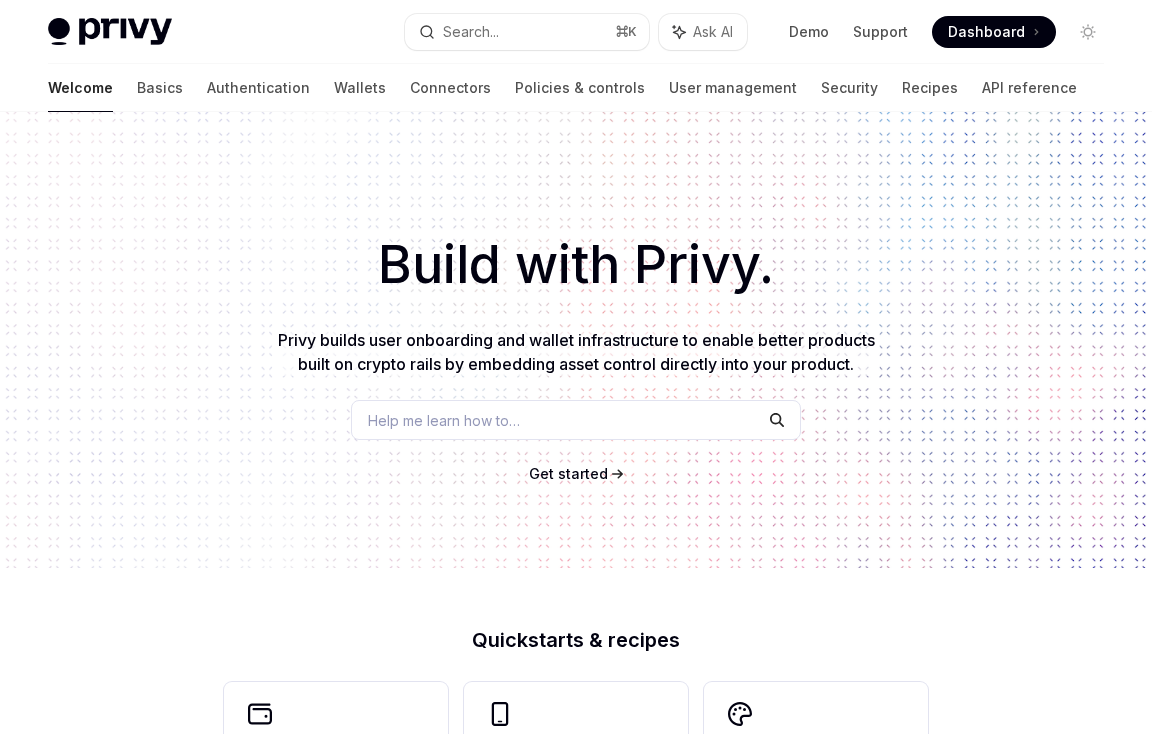 scroll, scrollTop: 0, scrollLeft: 0, axis: both 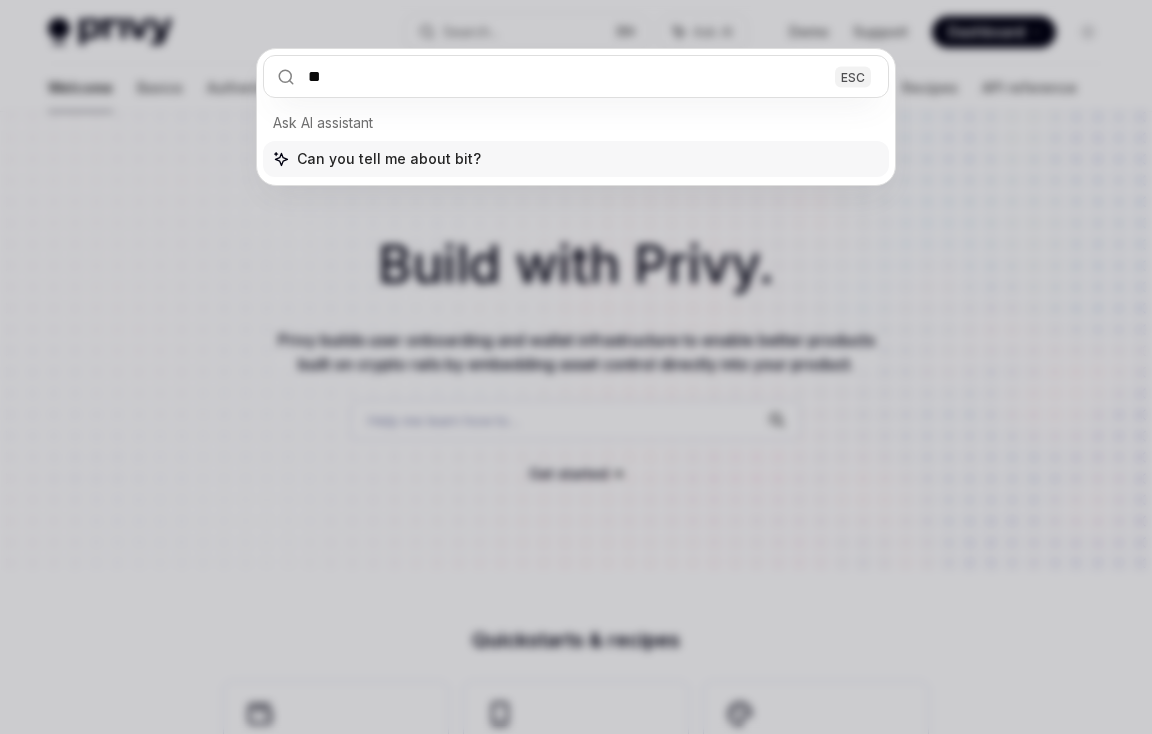 type on "*" 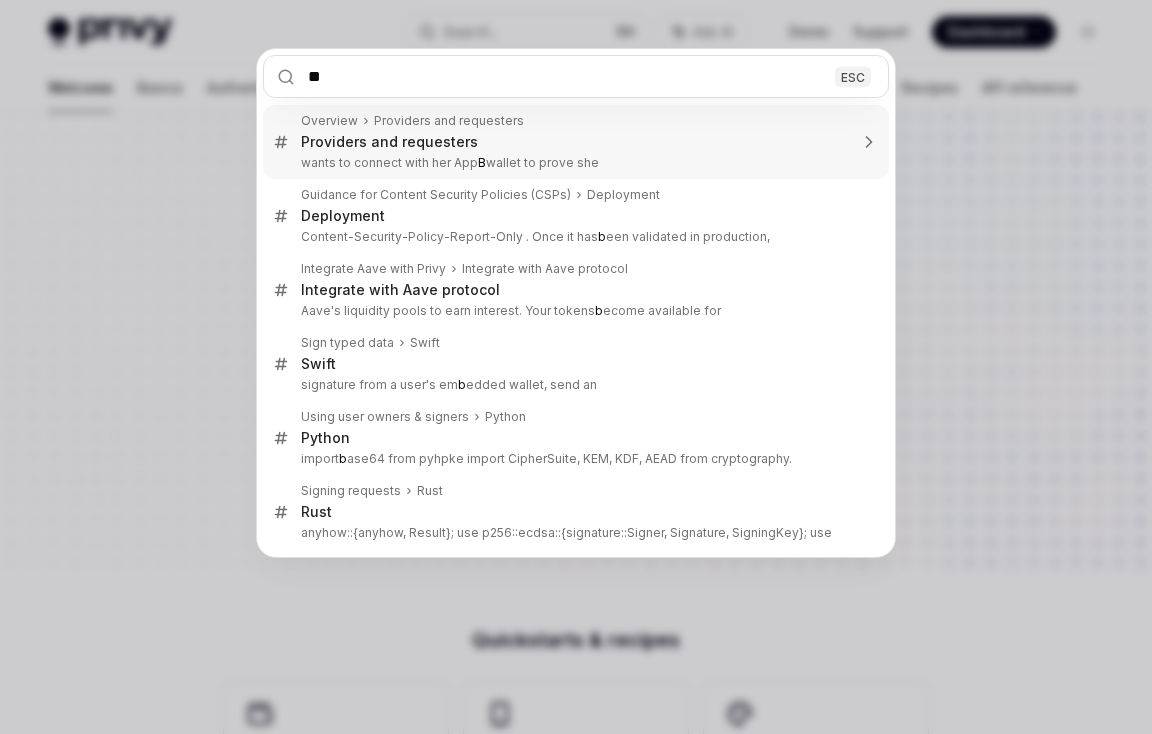 type on "***" 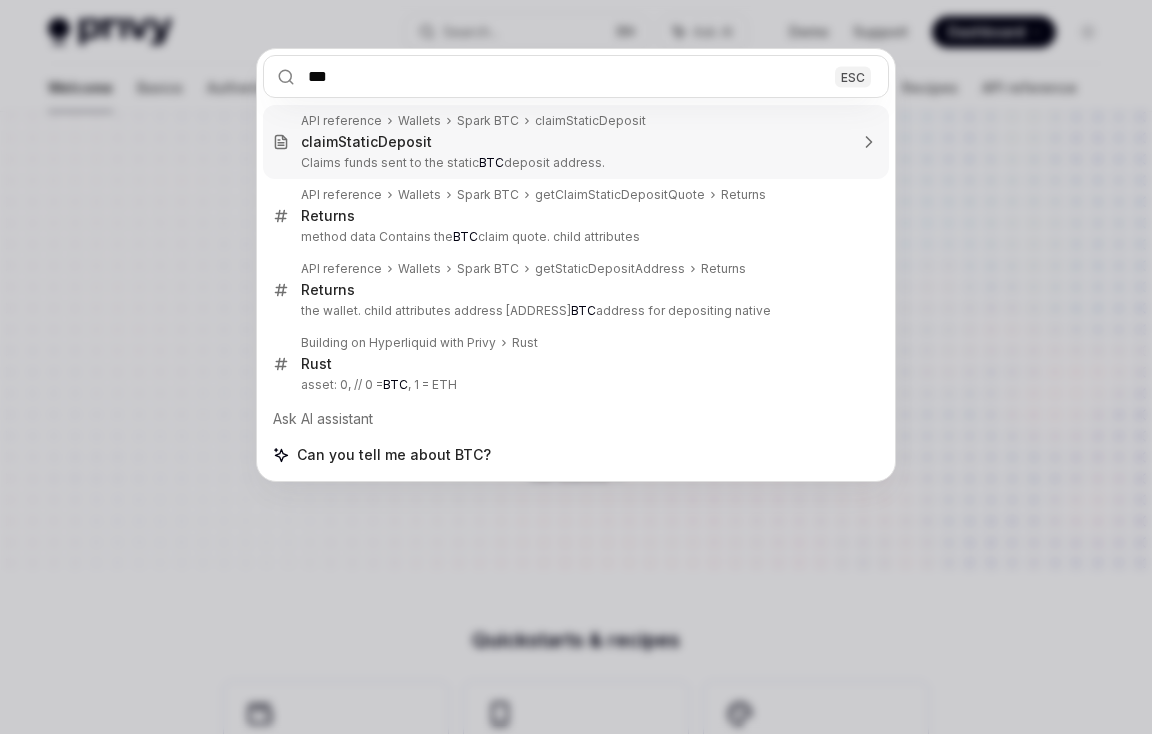type 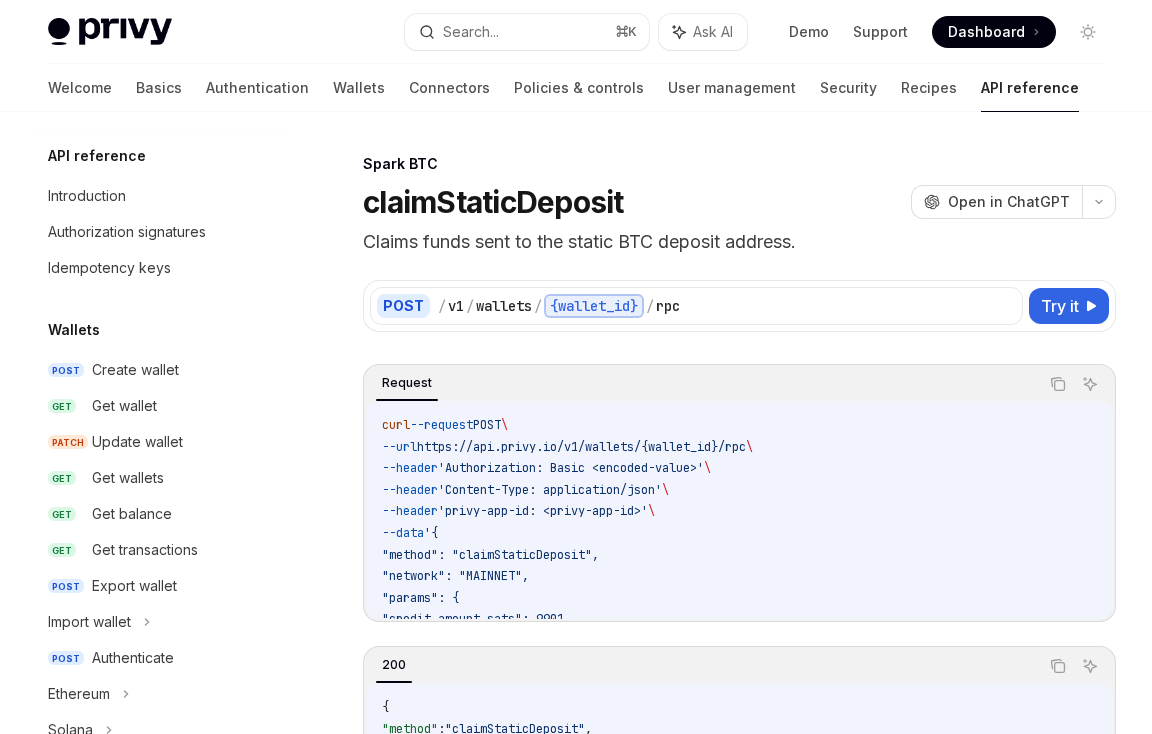 scroll, scrollTop: 112, scrollLeft: 0, axis: vertical 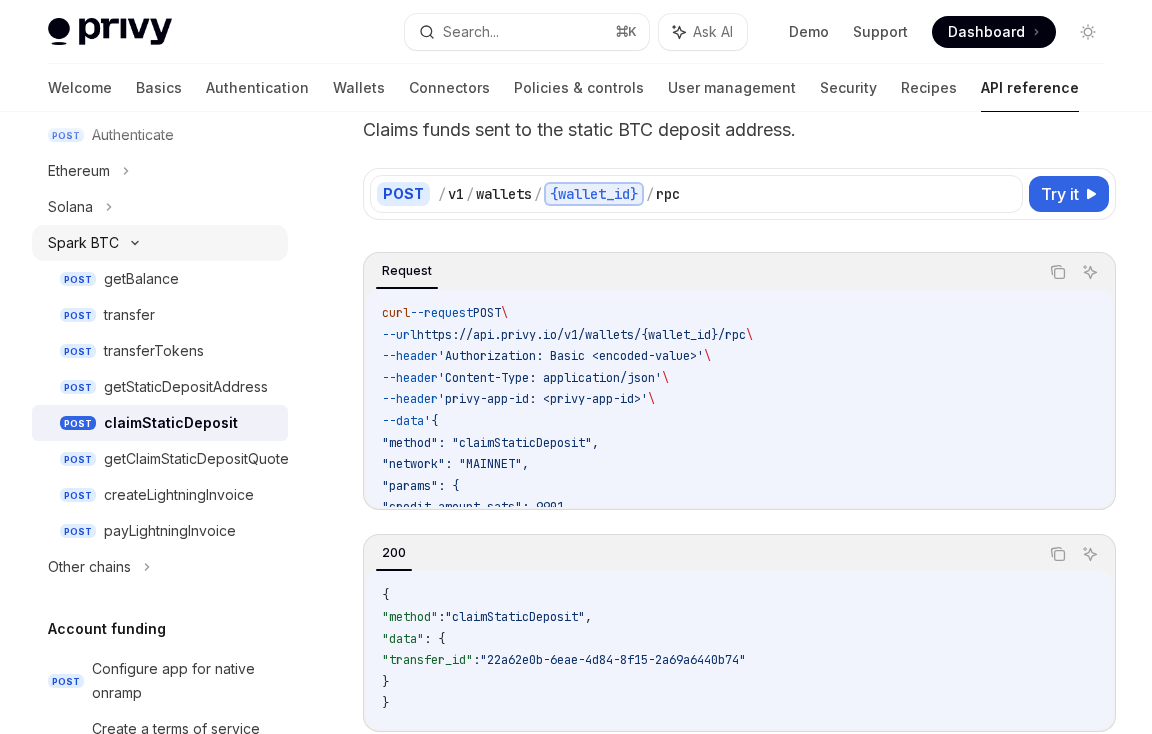 click on "Spark BTC" at bounding box center [83, 243] 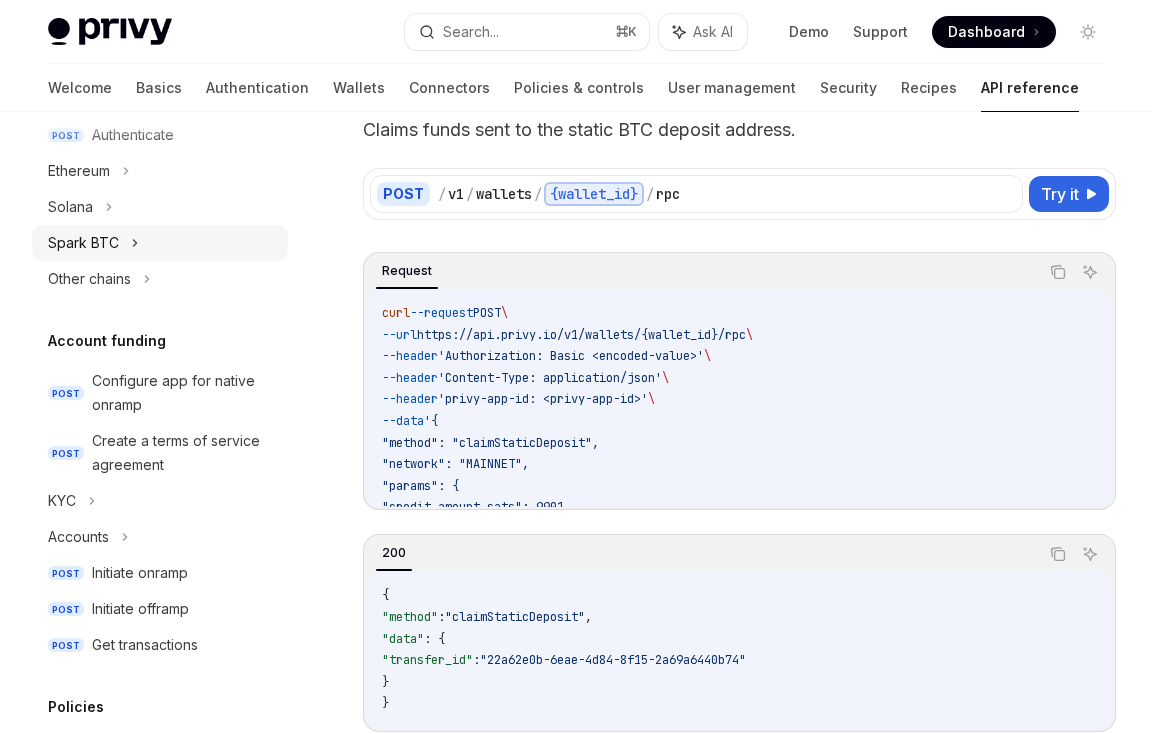 click on "Spark BTC" at bounding box center [83, 243] 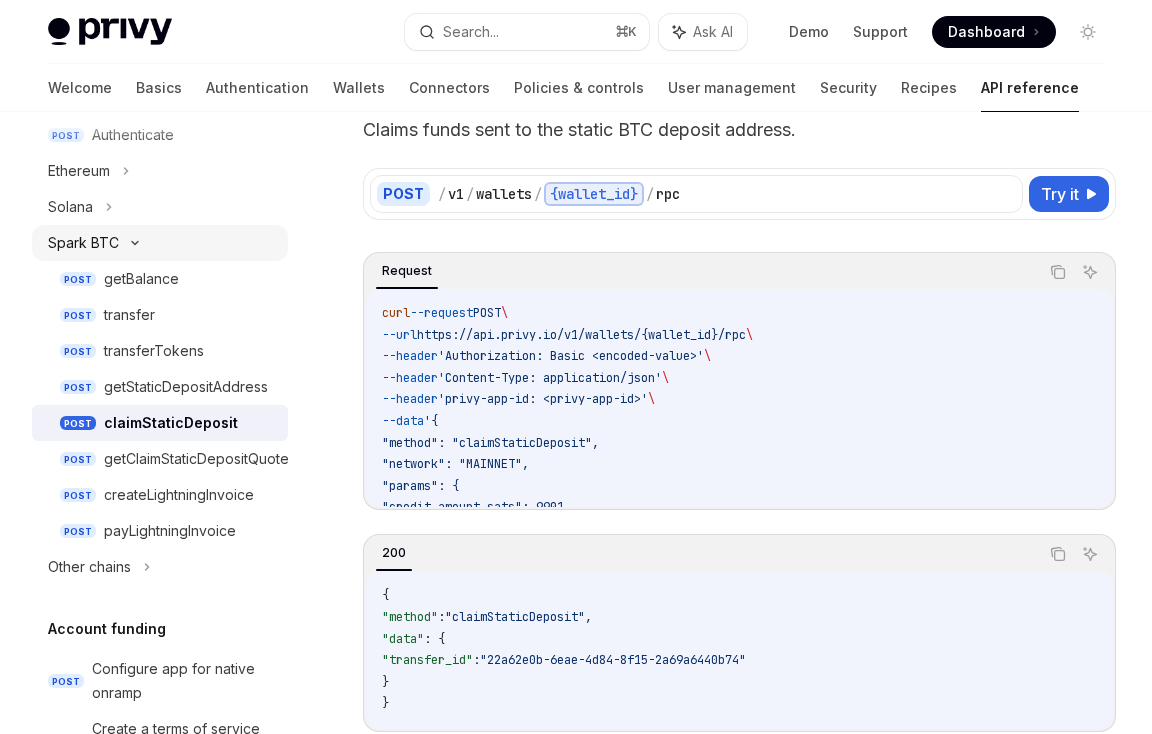 click on "Spark BTC" at bounding box center [160, 243] 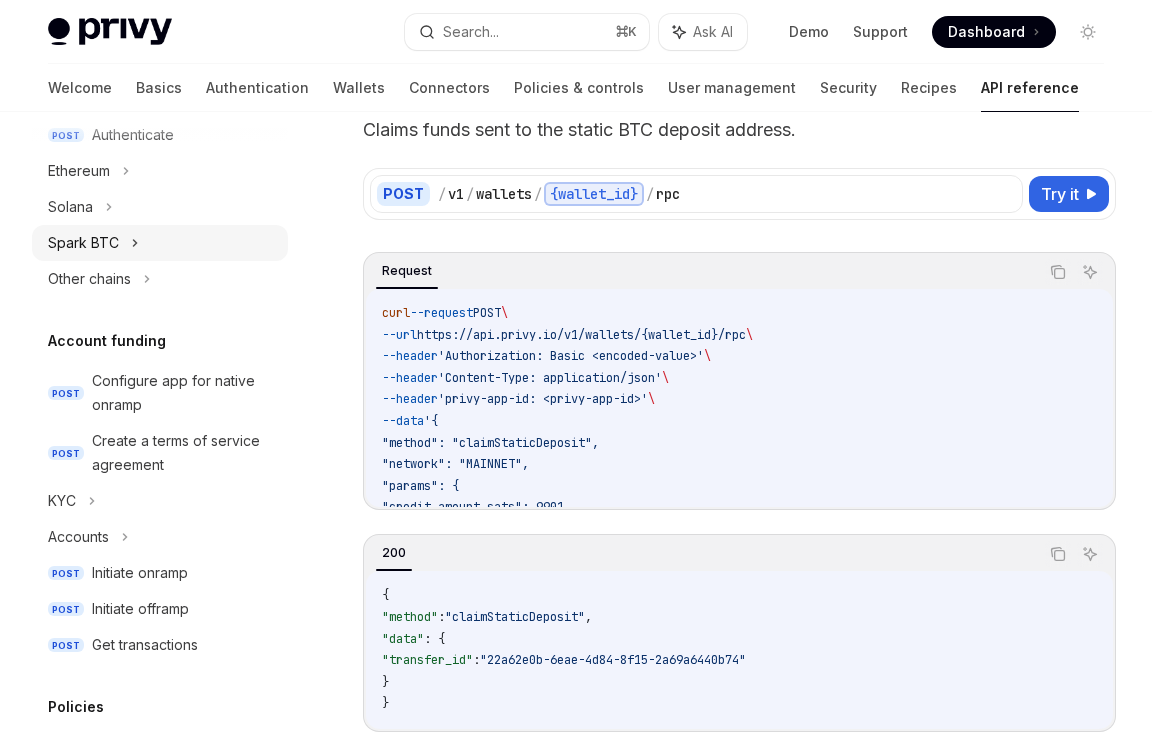 click 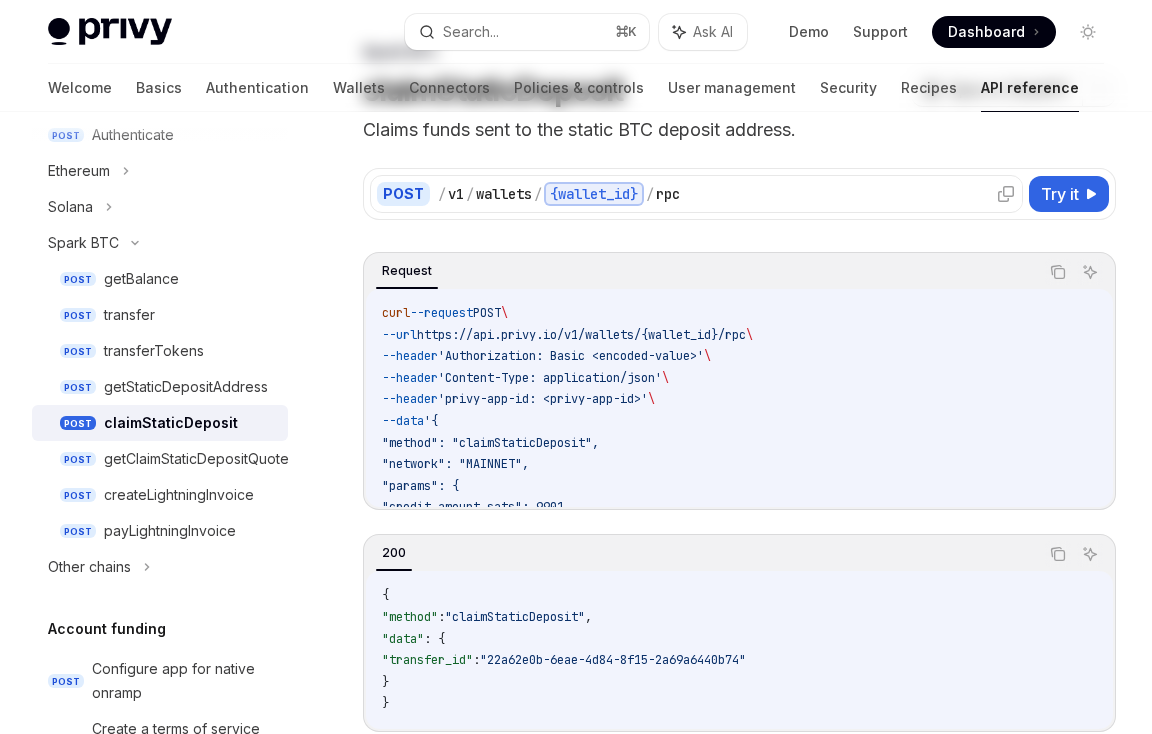 scroll, scrollTop: 0, scrollLeft: 0, axis: both 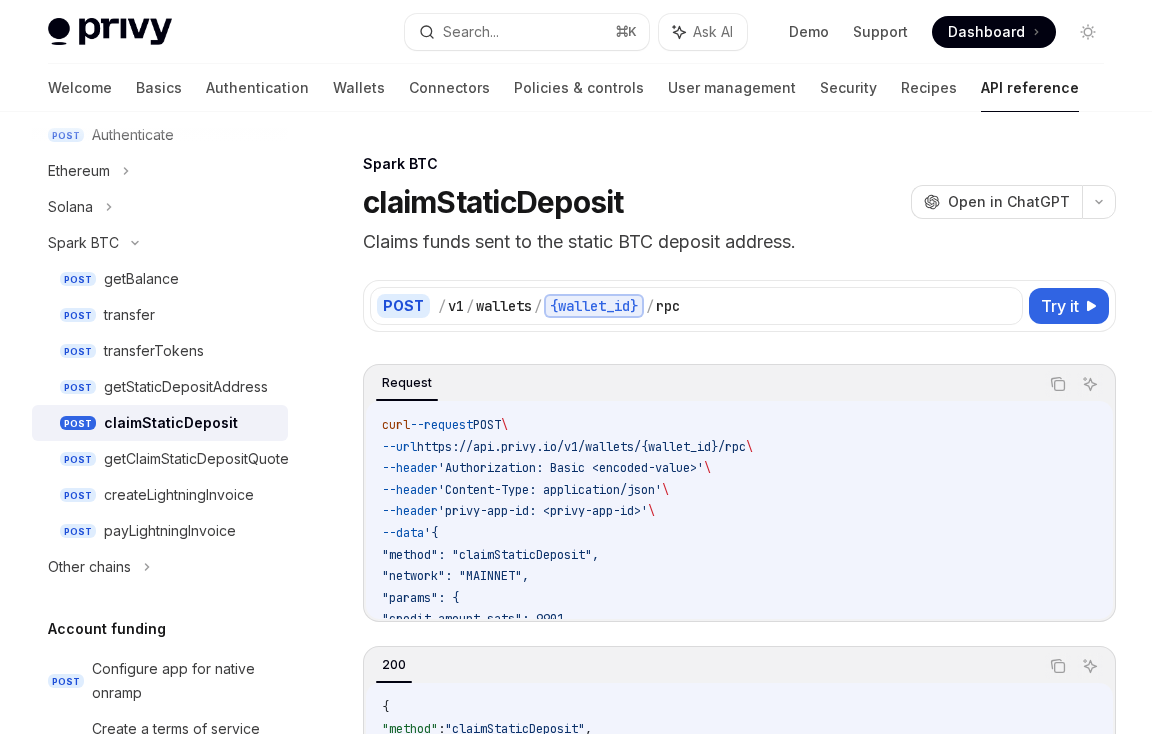 click on "claimStaticDeposit" at bounding box center (493, 202) 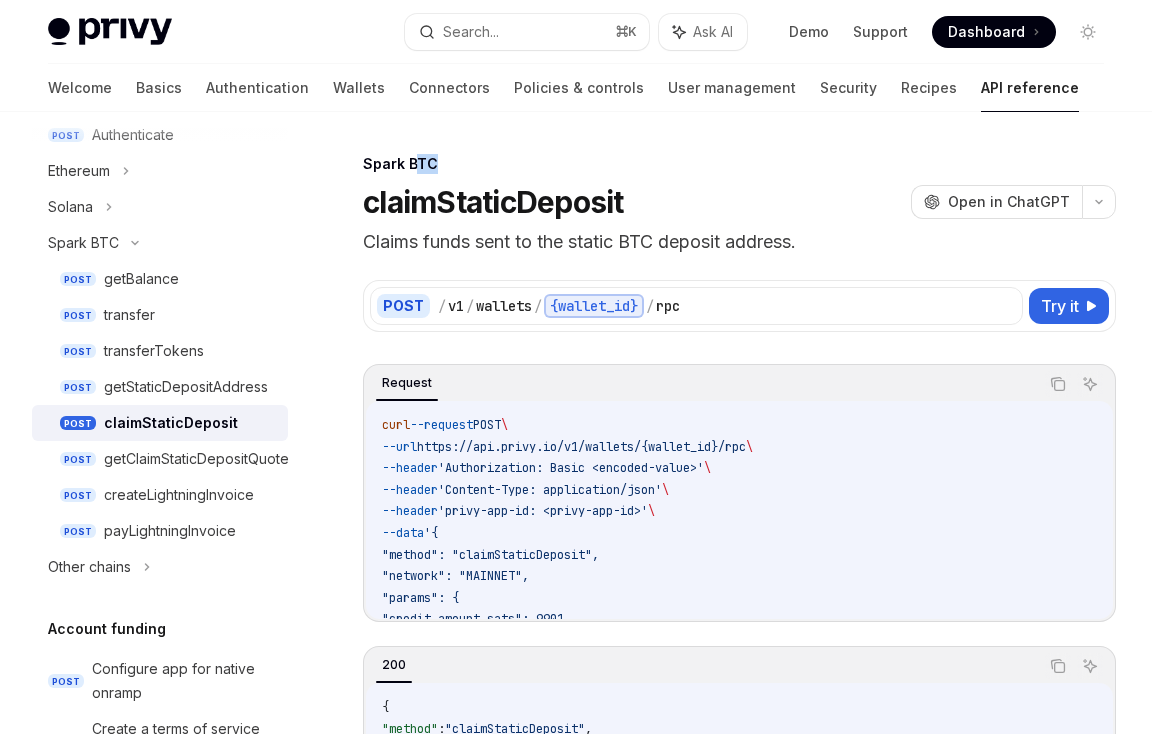 click on "Spark BTC" at bounding box center [739, 164] 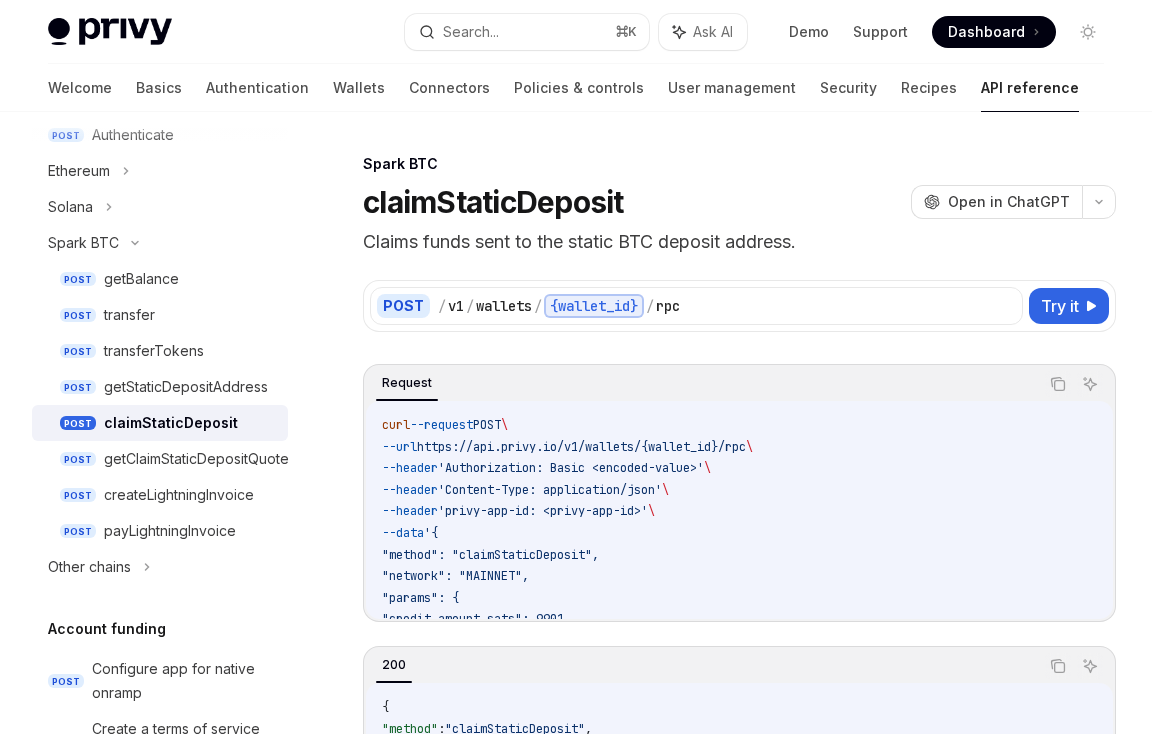 click on "Spark BTC" at bounding box center [739, 164] 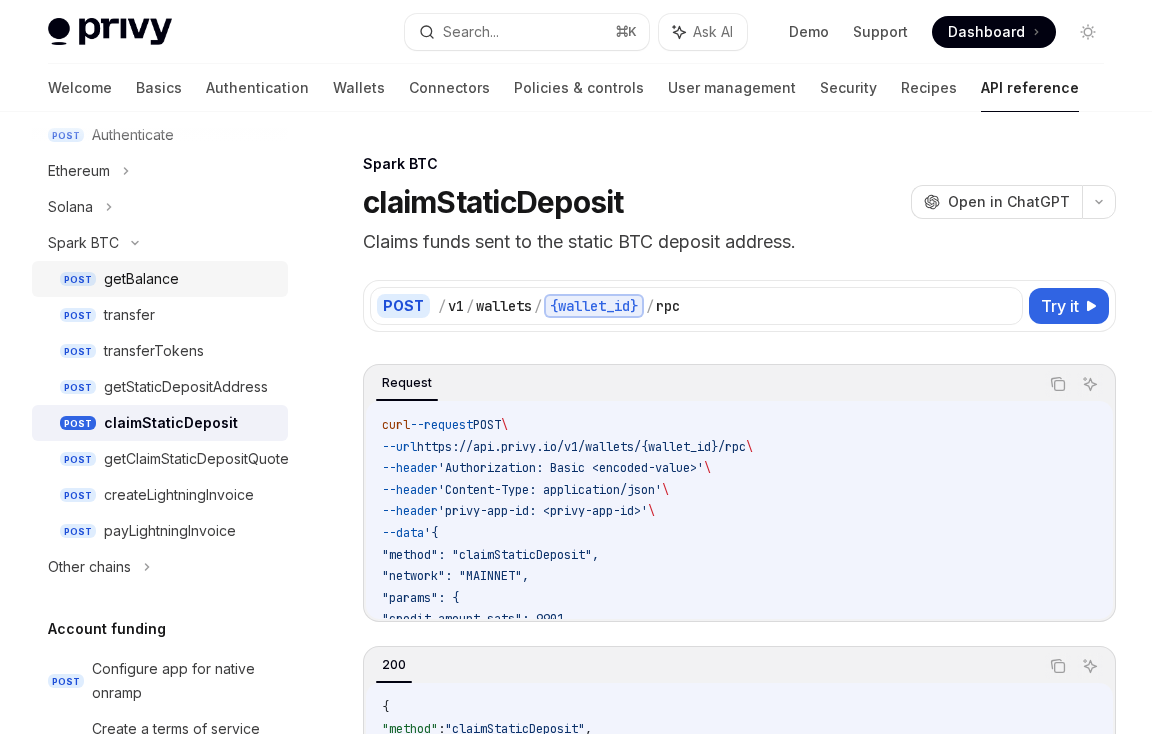click on "getBalance" at bounding box center [141, 279] 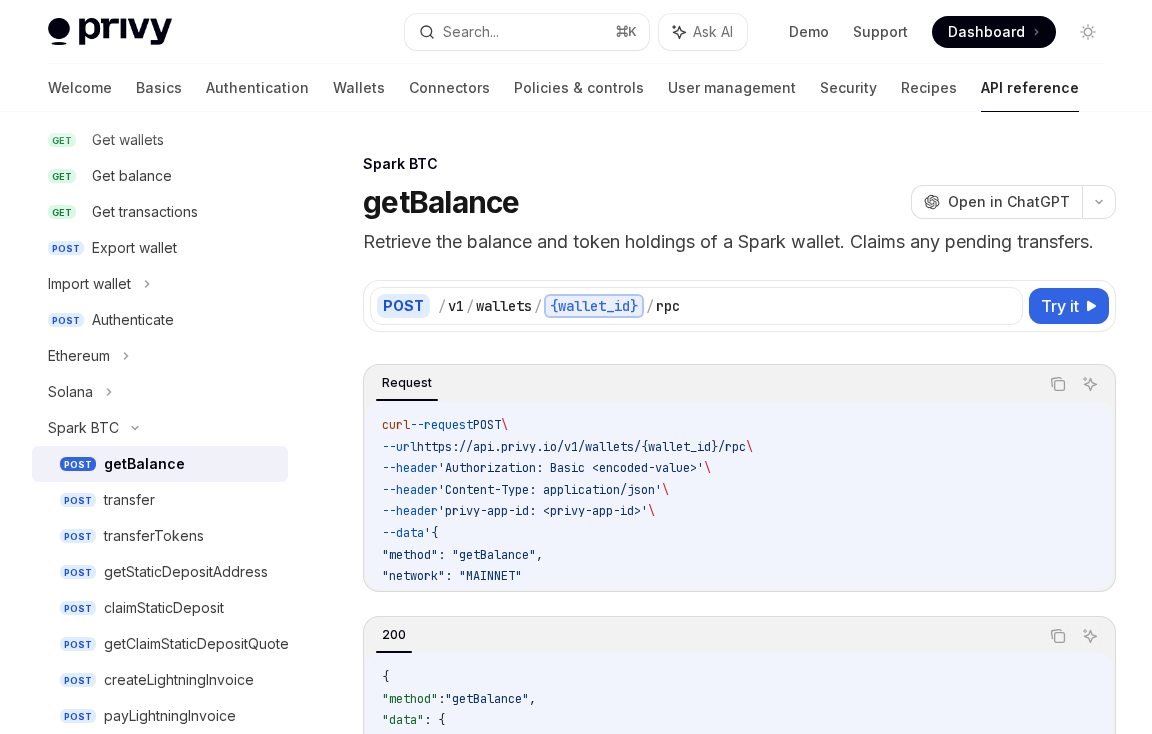 scroll, scrollTop: 0, scrollLeft: 0, axis: both 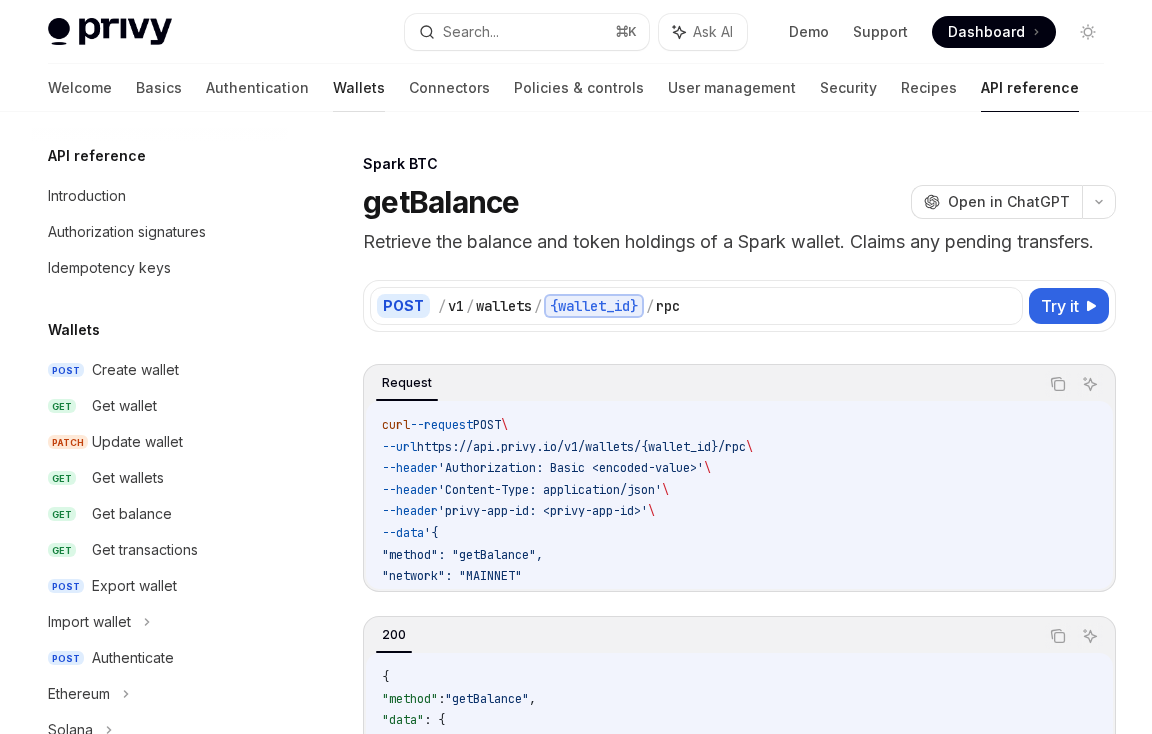 click on "Wallets" at bounding box center (359, 88) 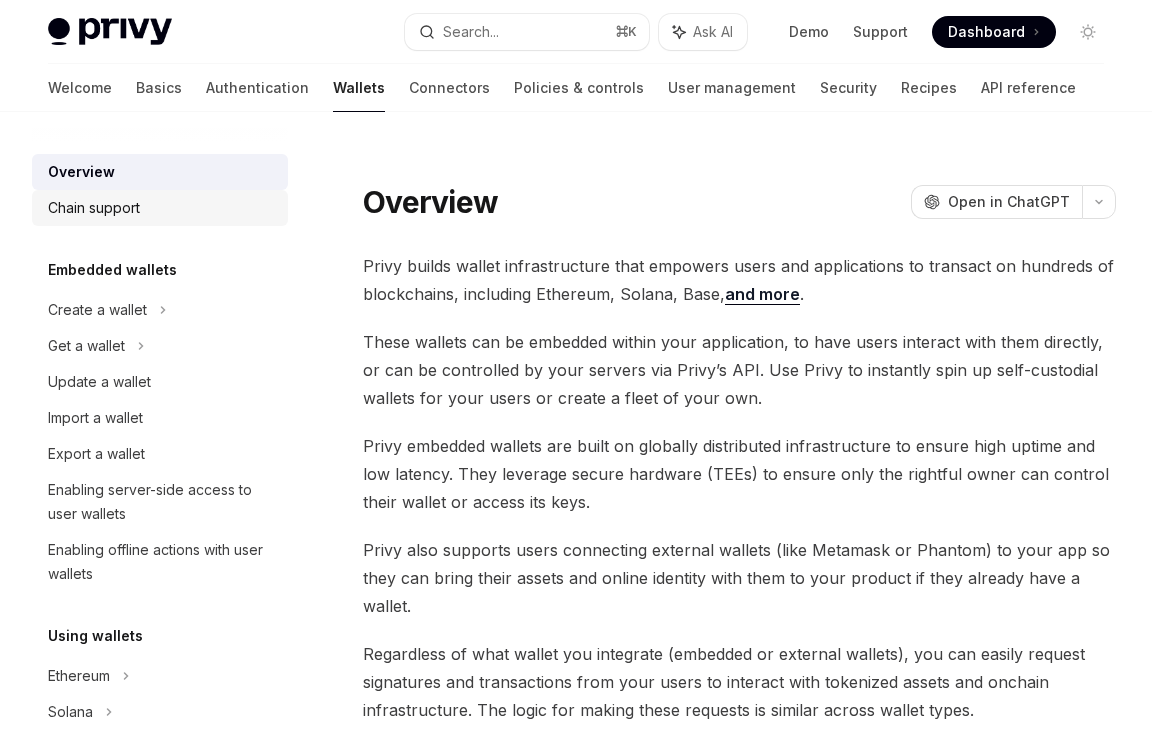 click on "Chain support" at bounding box center (94, 208) 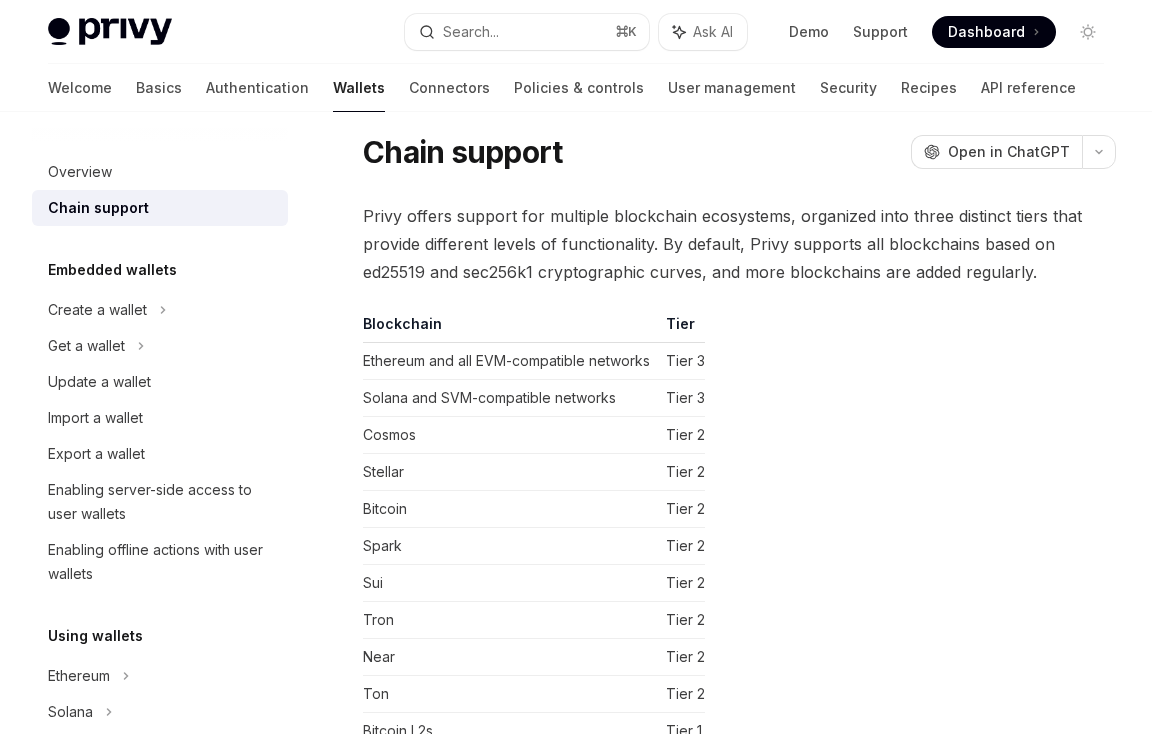 scroll, scrollTop: 92, scrollLeft: 0, axis: vertical 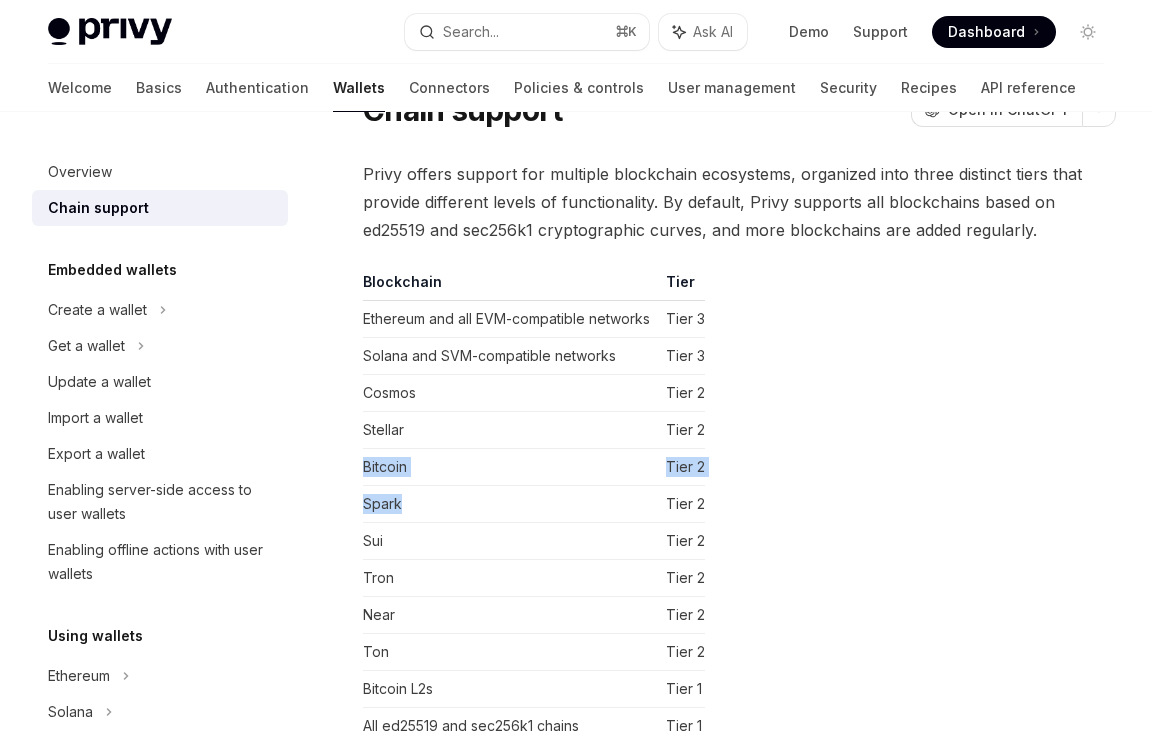drag, startPoint x: 359, startPoint y: 460, endPoint x: 728, endPoint y: 509, distance: 372.23917 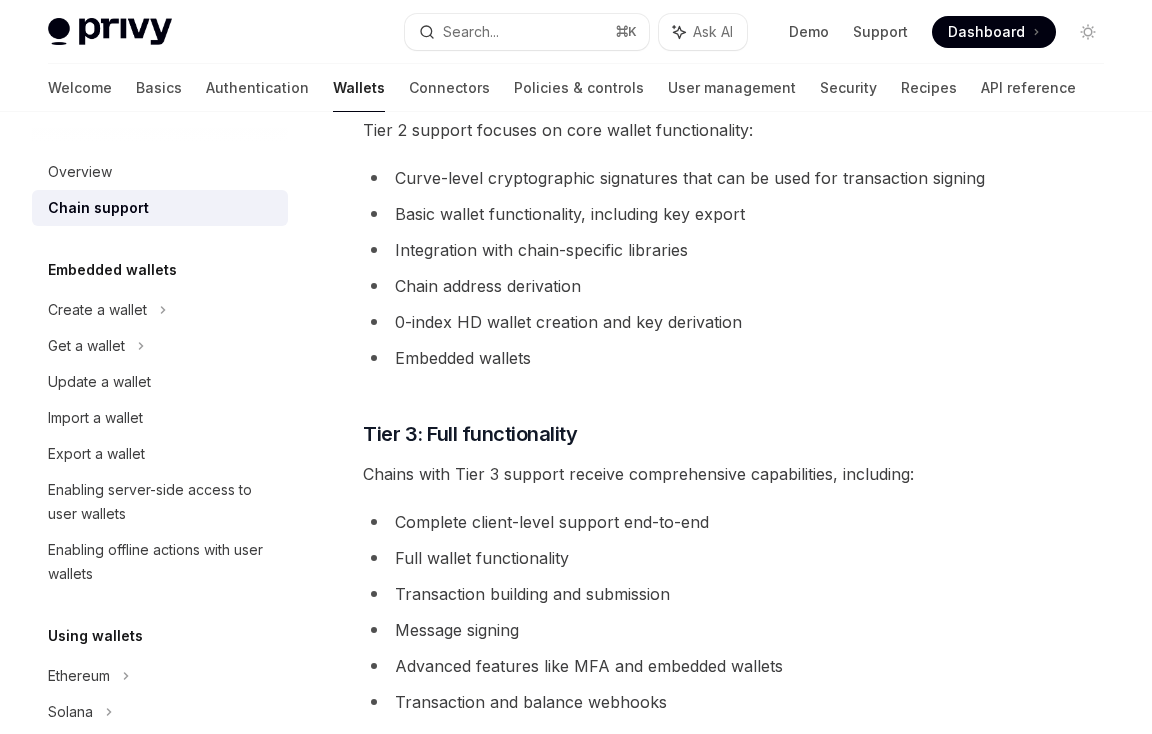 scroll, scrollTop: 1546, scrollLeft: 0, axis: vertical 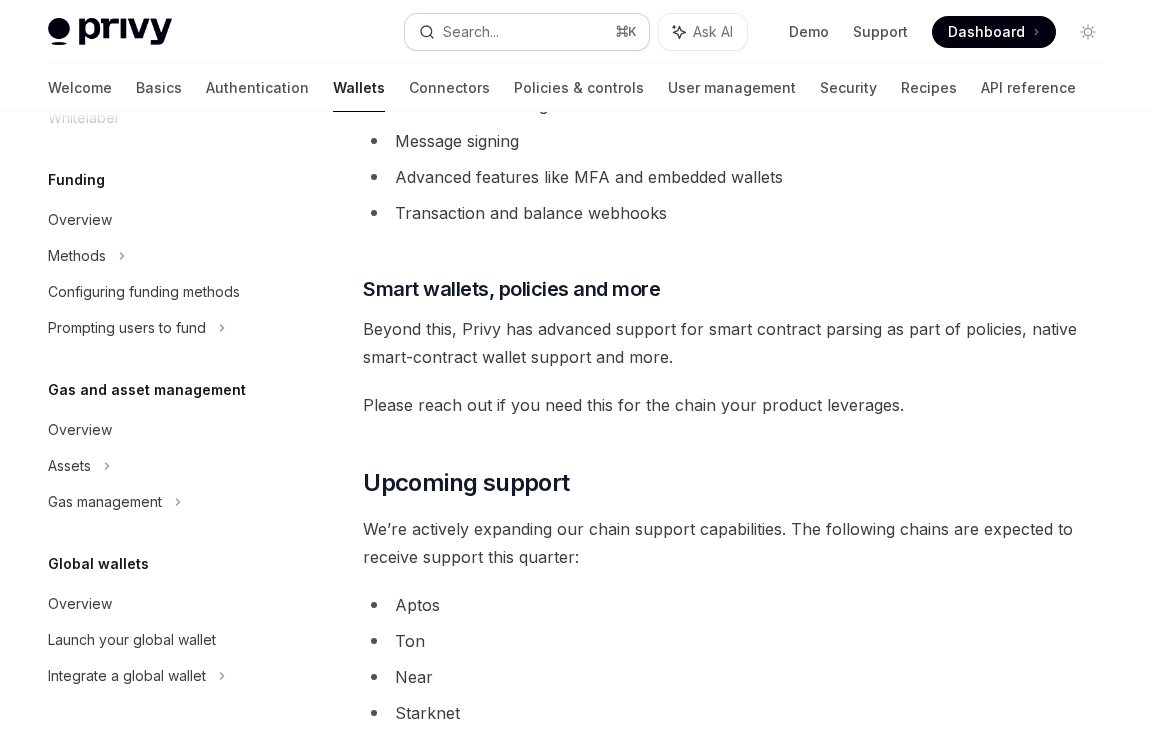 click on "Search... ⌘ K" at bounding box center (526, 32) 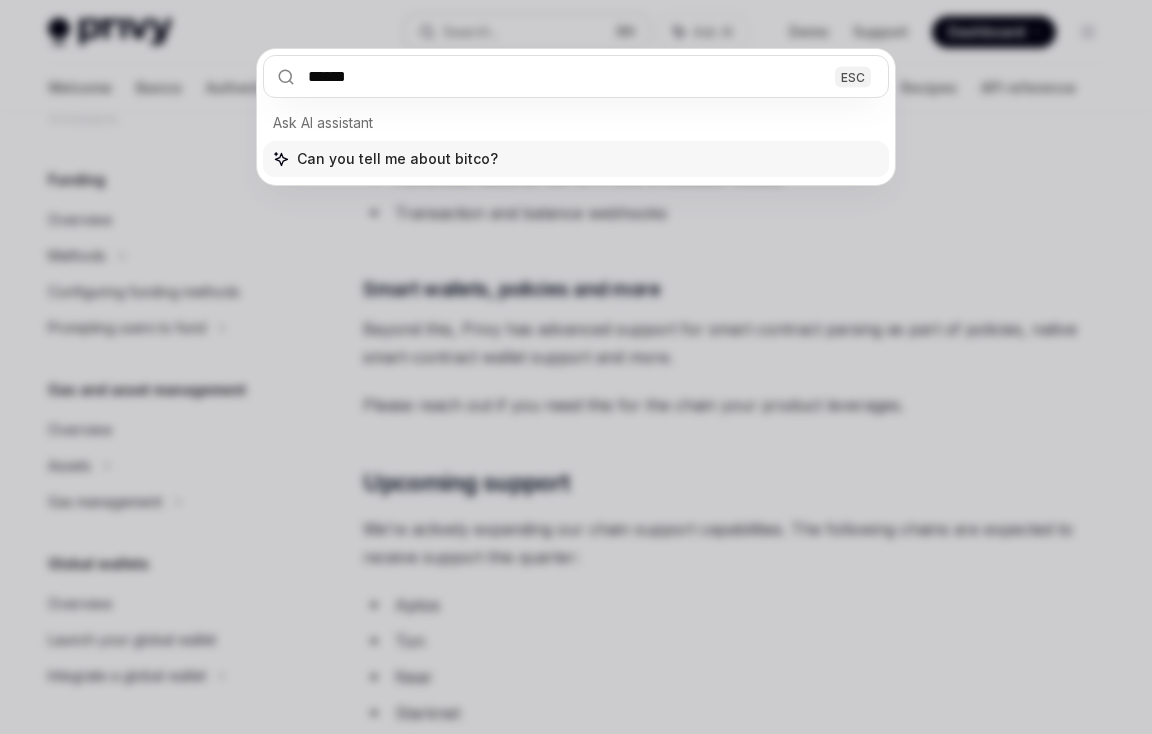 type on "*******" 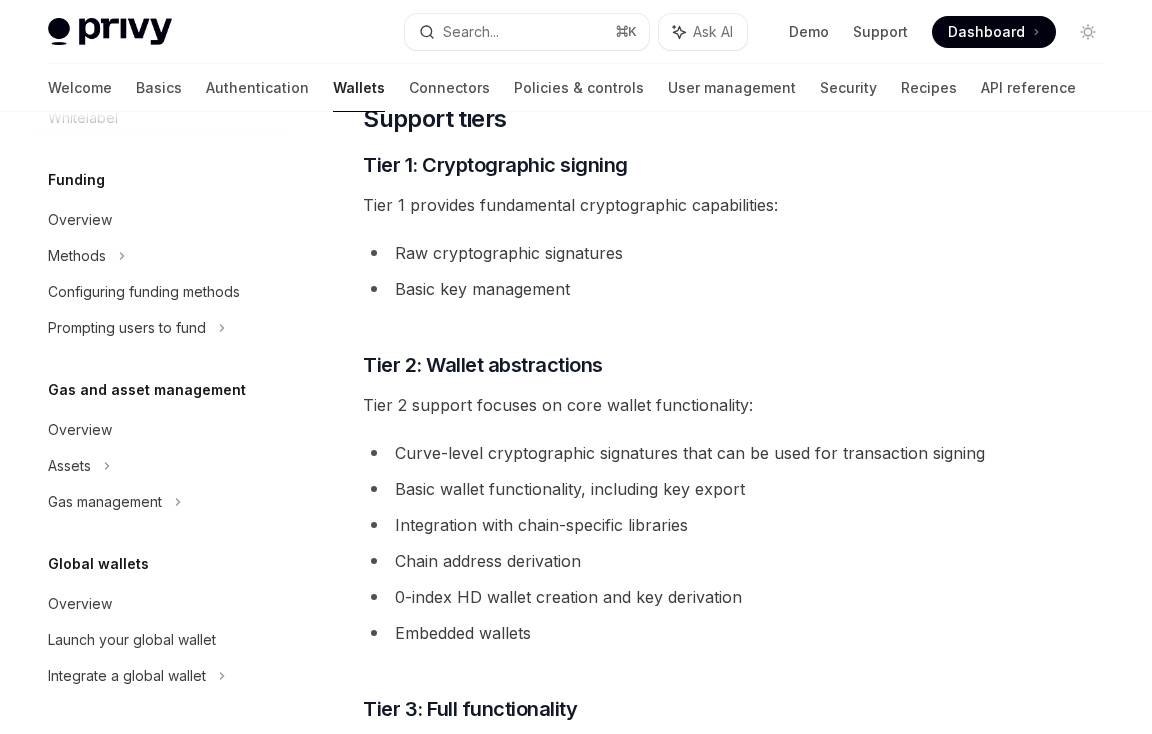 scroll, scrollTop: 920, scrollLeft: 0, axis: vertical 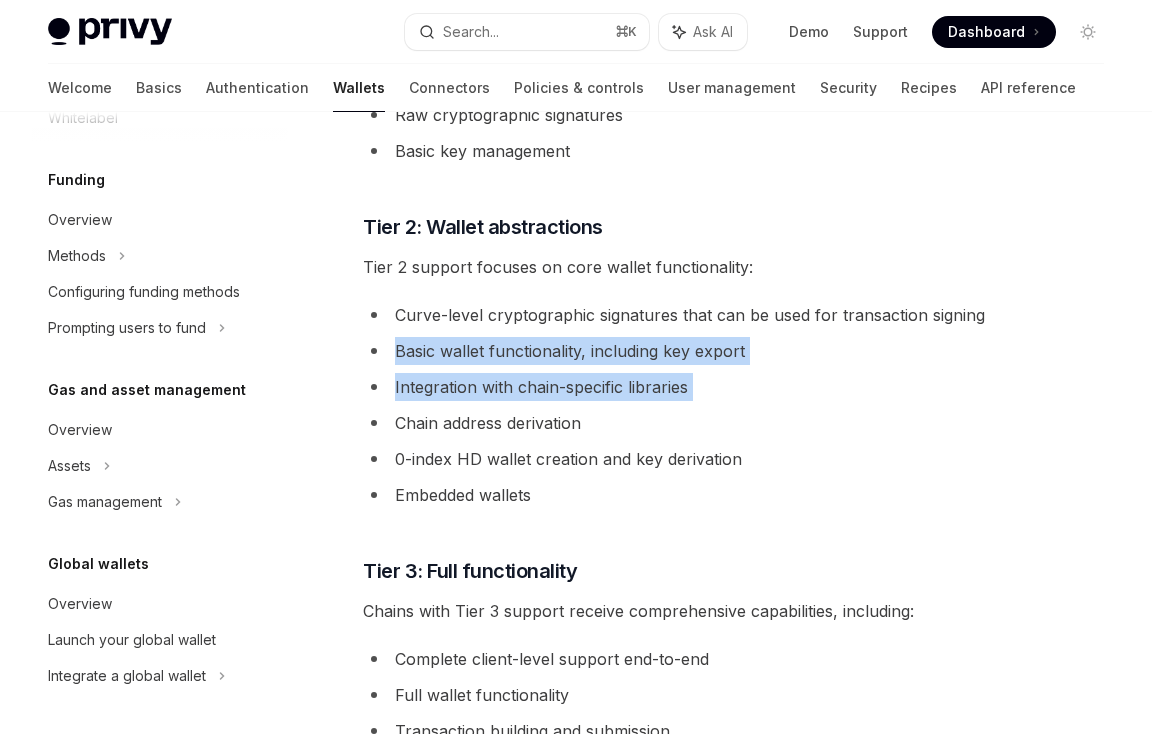drag, startPoint x: 392, startPoint y: 354, endPoint x: 674, endPoint y: 401, distance: 285.88983 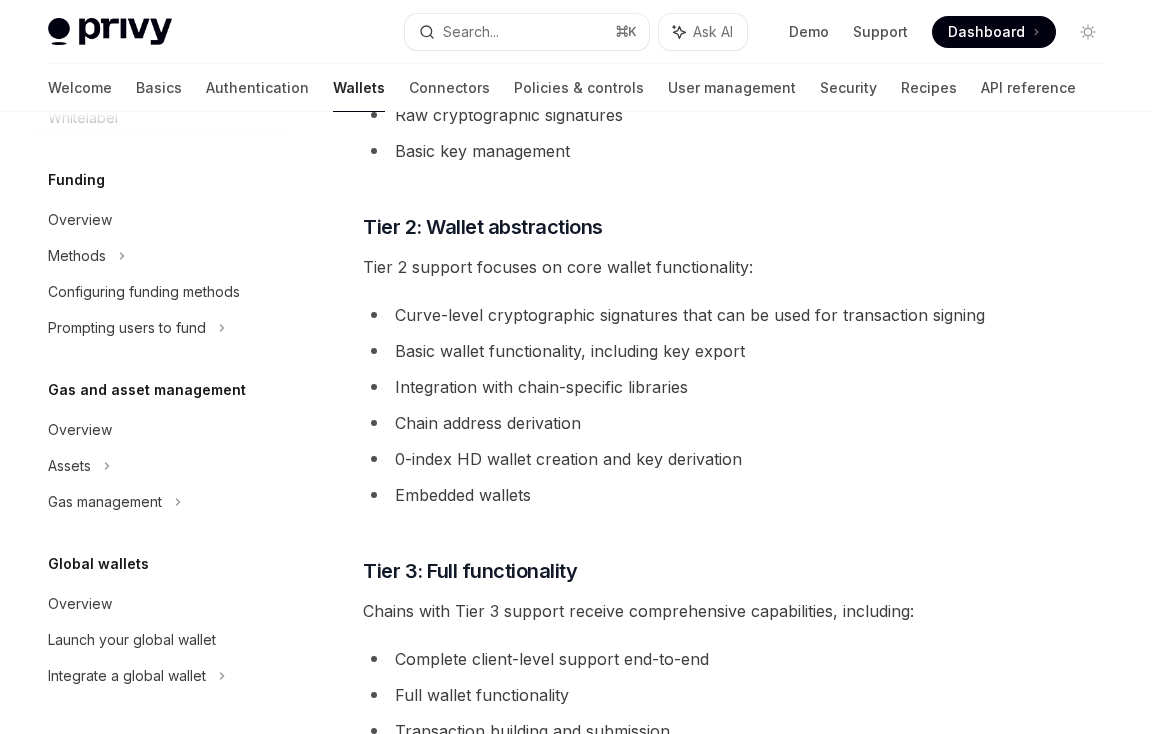 click on "Curve-level cryptographic signatures that can be used for transaction signing
Basic wallet functionality, including key export
Integration with chain-specific libraries
Chain address derivation
0-index HD wallet creation and key derivation
Embedded wallets" at bounding box center (739, 405) 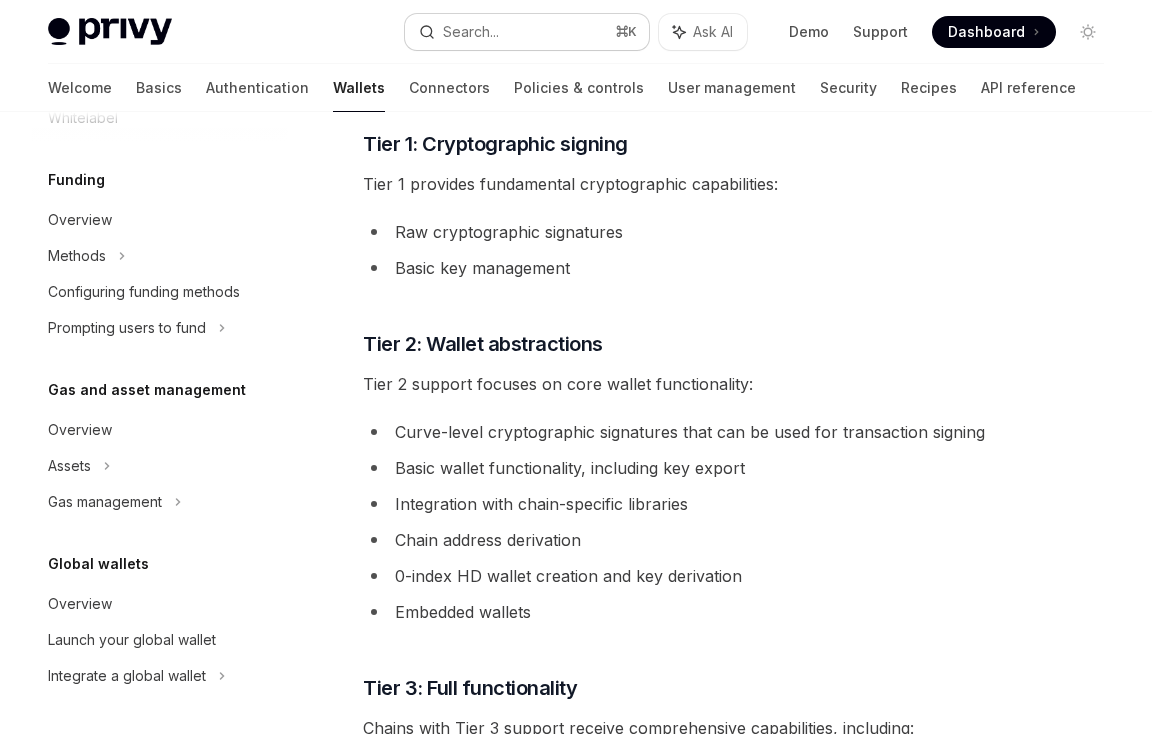 click on "Search..." at bounding box center (471, 32) 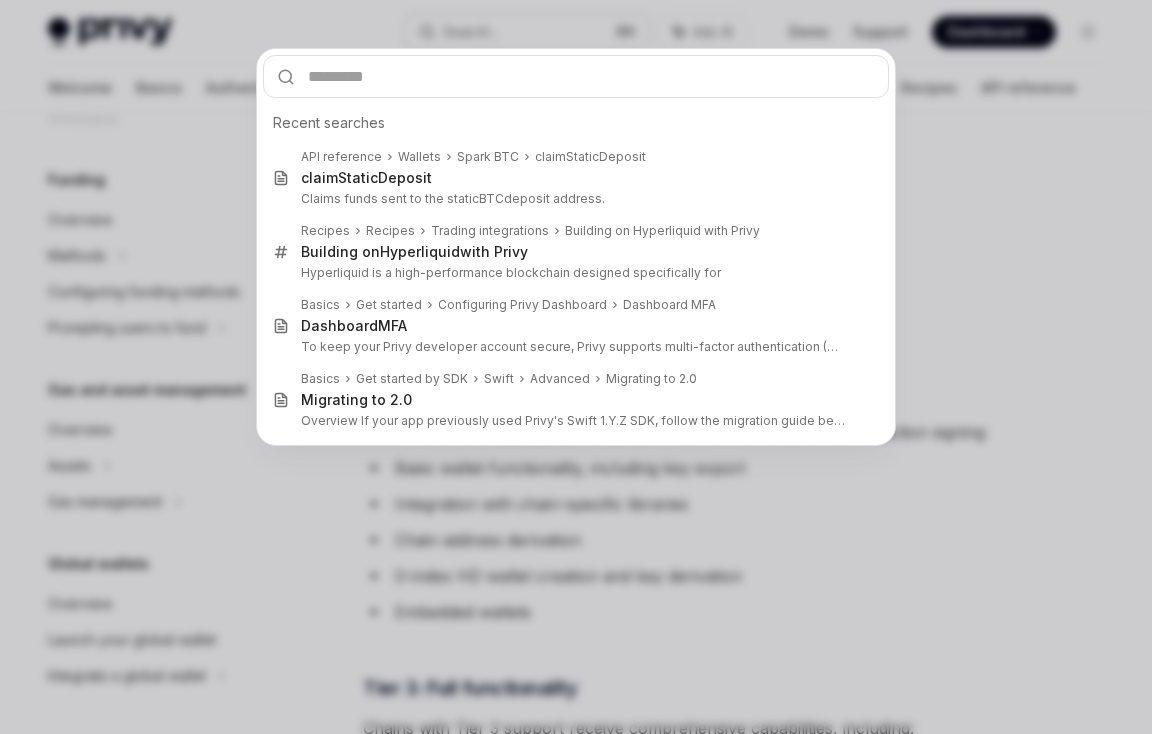 type on "*" 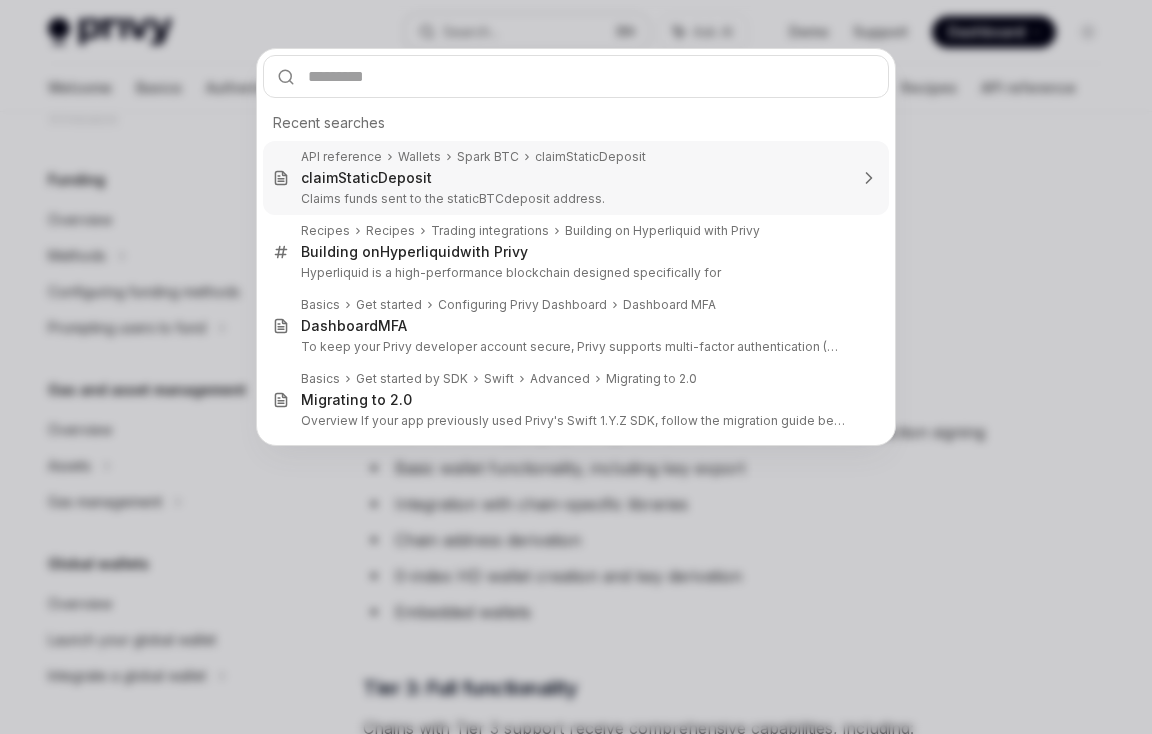 type on "*" 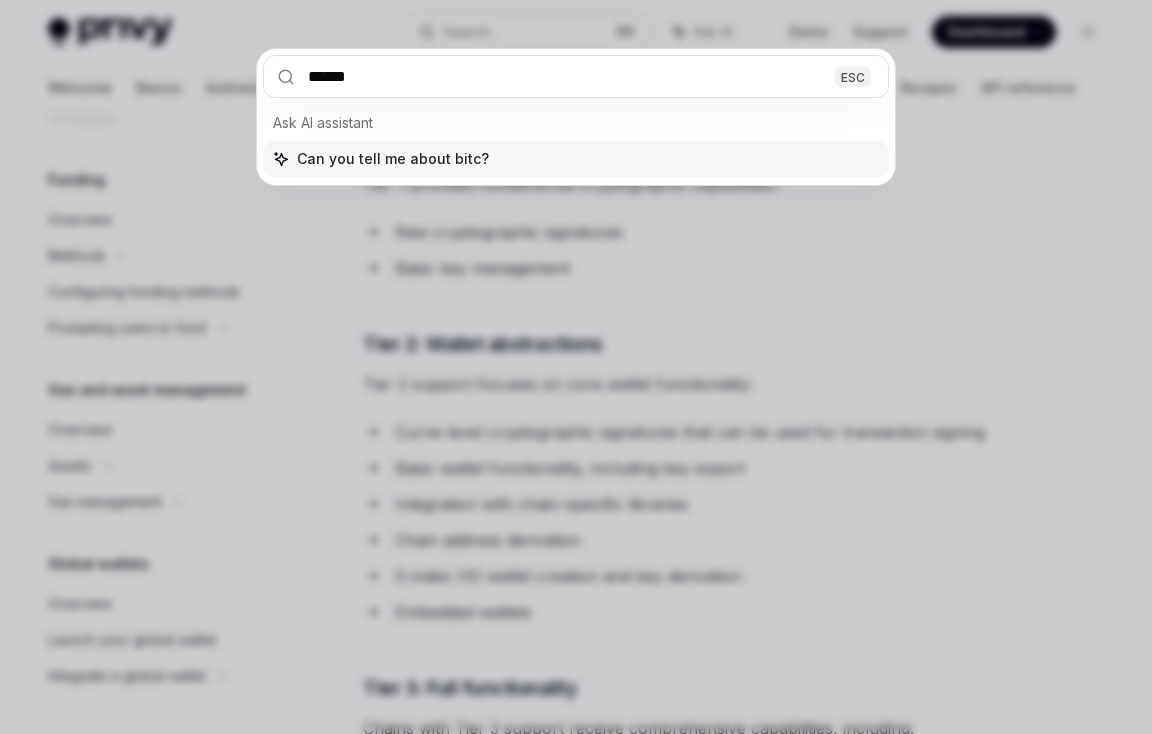 type on "*******" 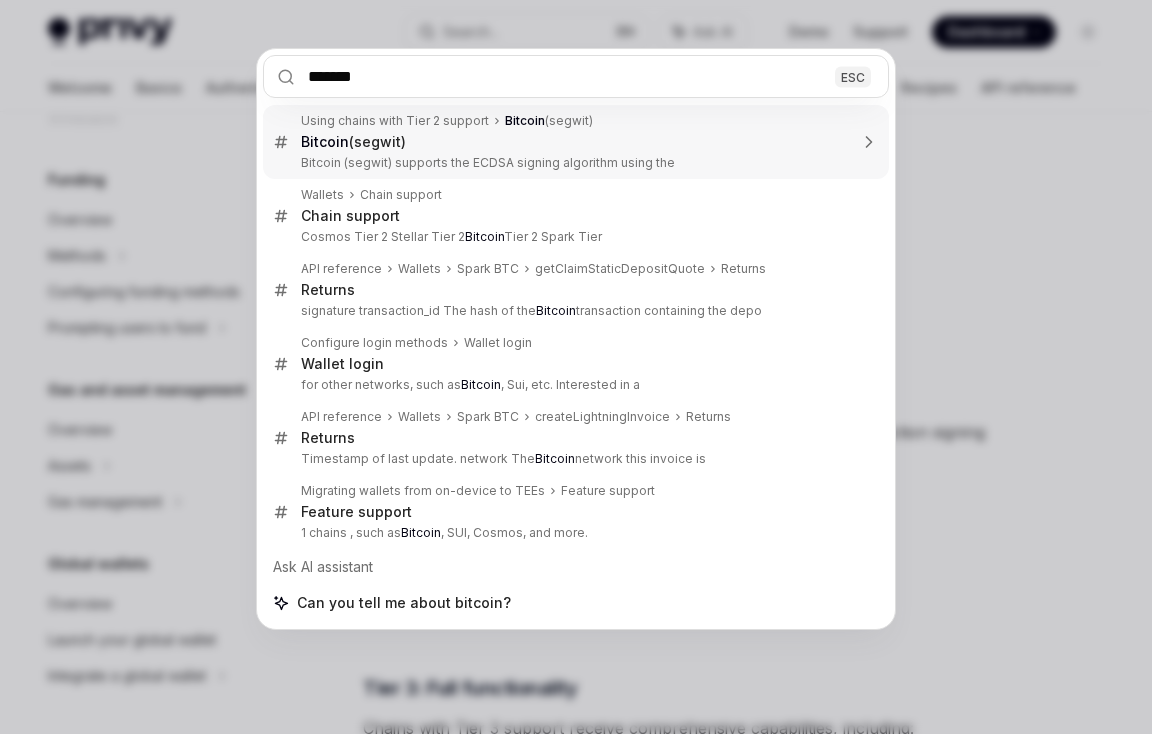type 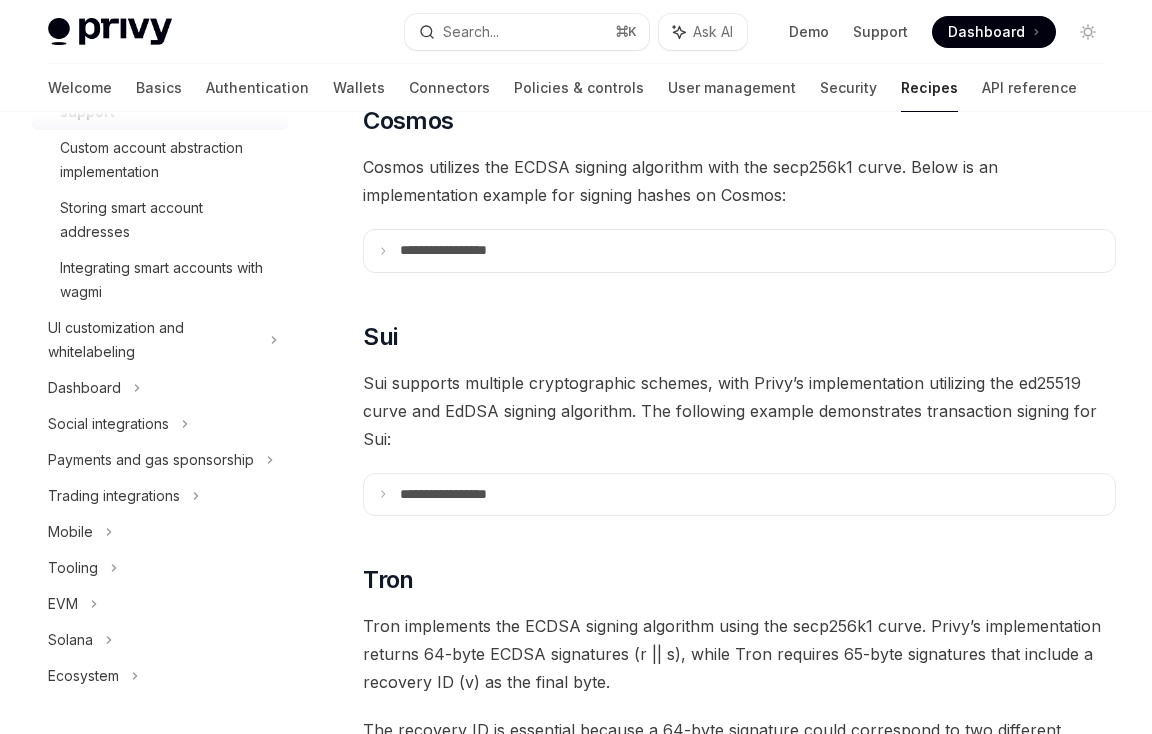 type on "*" 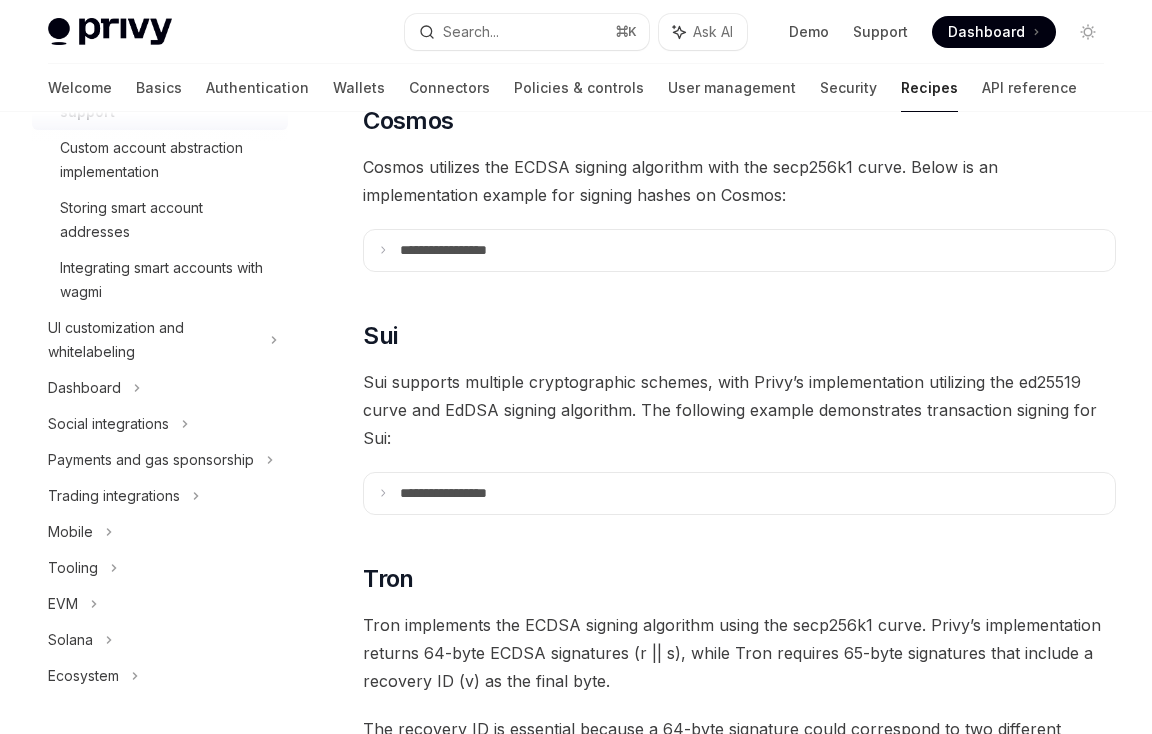 scroll, scrollTop: 1668, scrollLeft: 0, axis: vertical 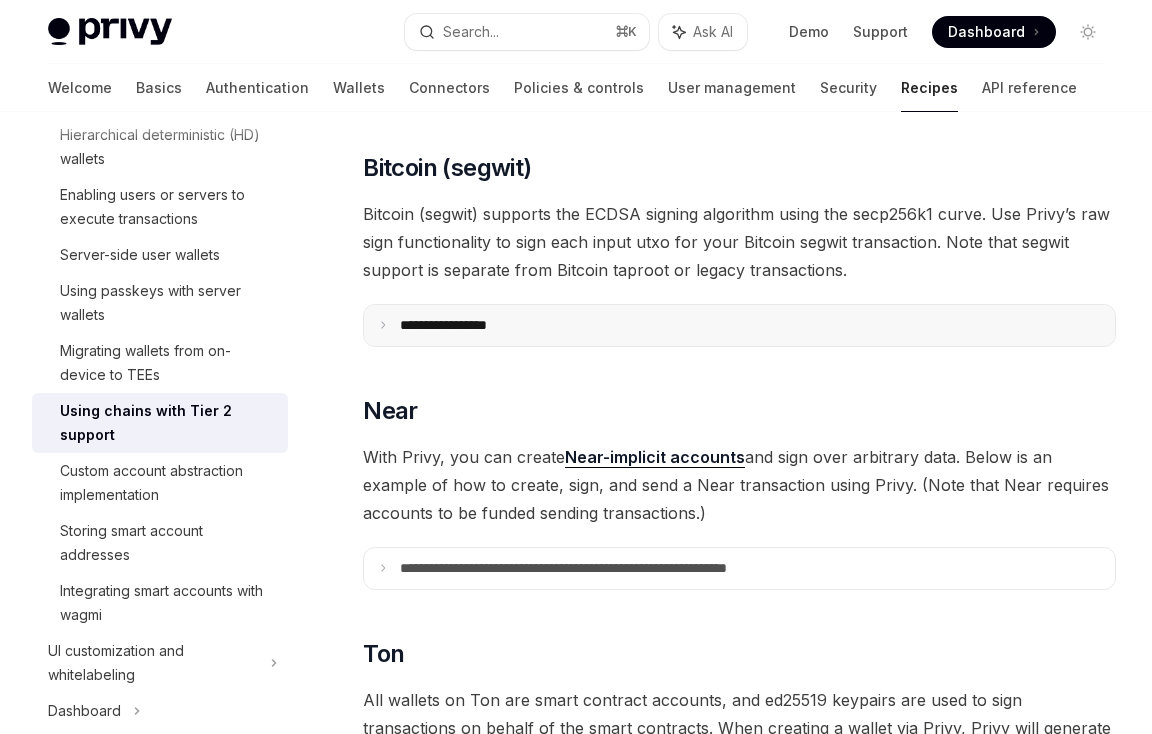 click on "**********" at bounding box center (468, 325) 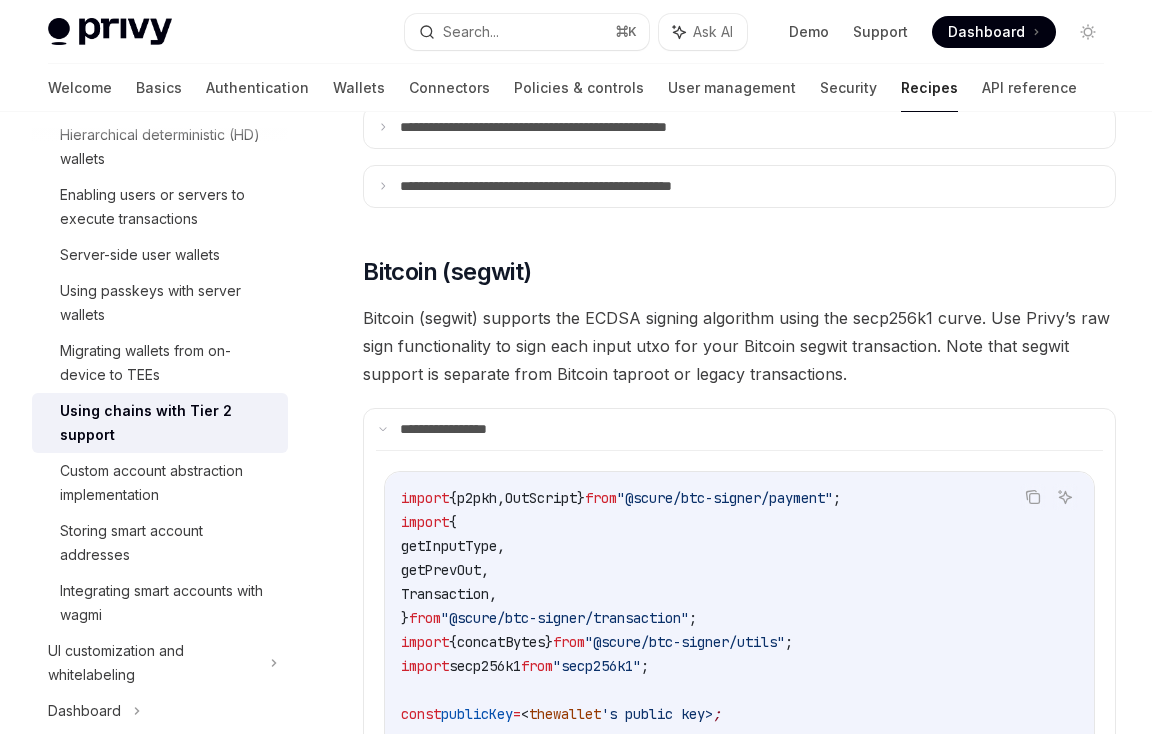 scroll, scrollTop: 1566, scrollLeft: 0, axis: vertical 